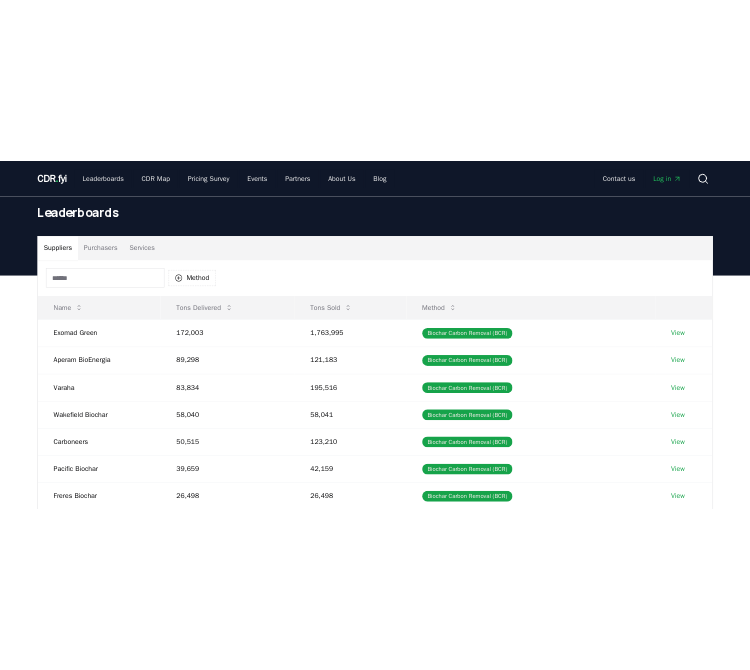 scroll, scrollTop: 0, scrollLeft: 0, axis: both 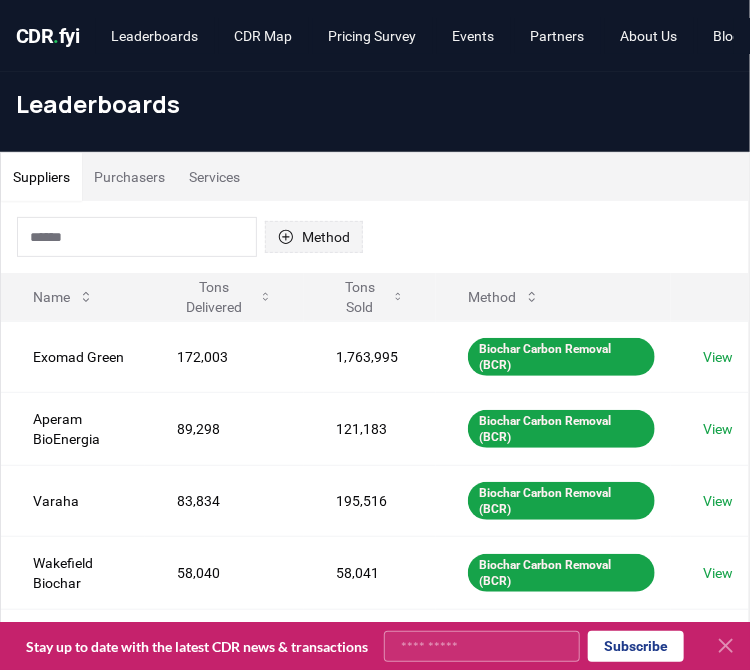 click on "Method" at bounding box center [314, 237] 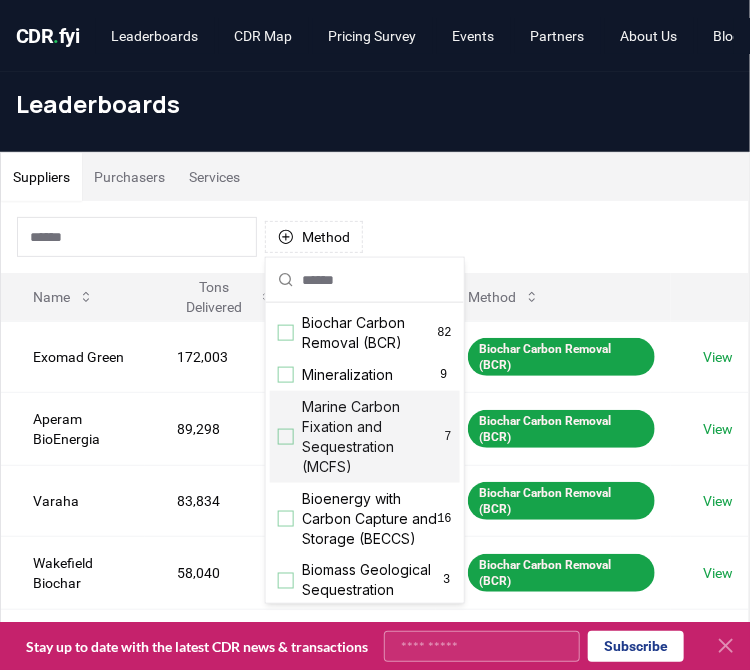 scroll, scrollTop: 200, scrollLeft: 0, axis: vertical 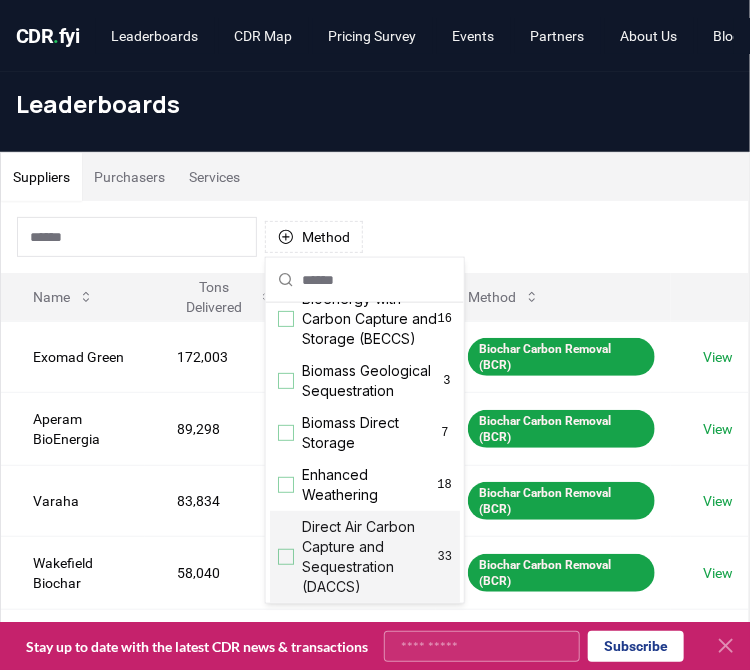 click on "Direct Air Carbon Capture and Sequestration (DACCS)" at bounding box center (370, 557) 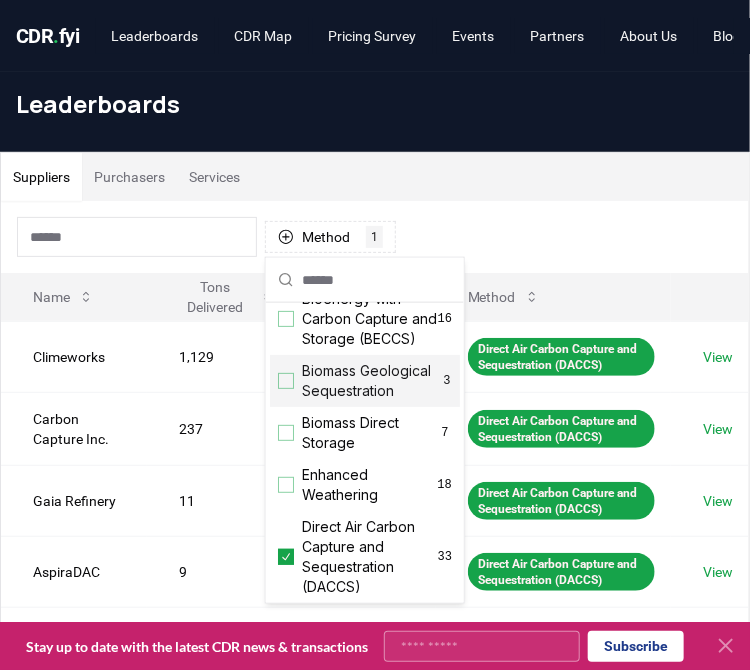 scroll, scrollTop: 300, scrollLeft: 0, axis: vertical 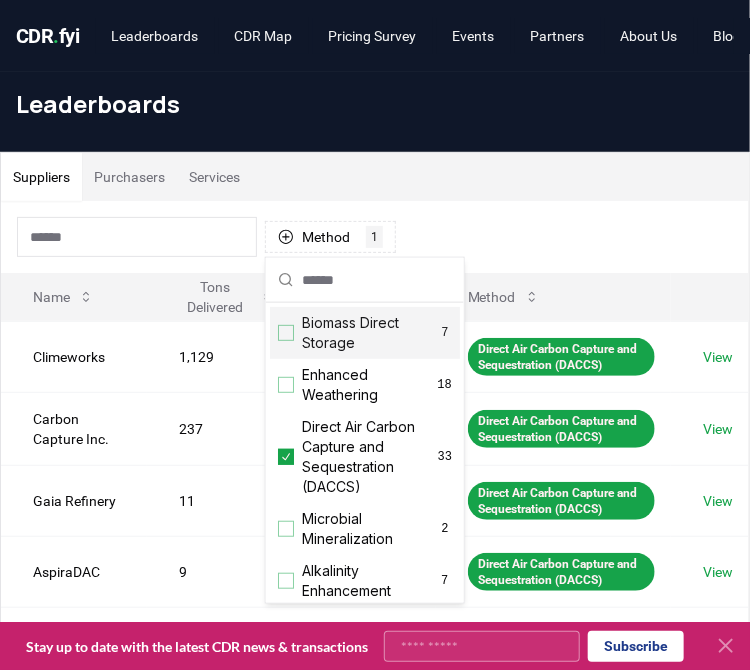 click on "Method 1 Direct Air Carbon Capture and Sequestration (DACCS)" at bounding box center [375, 237] 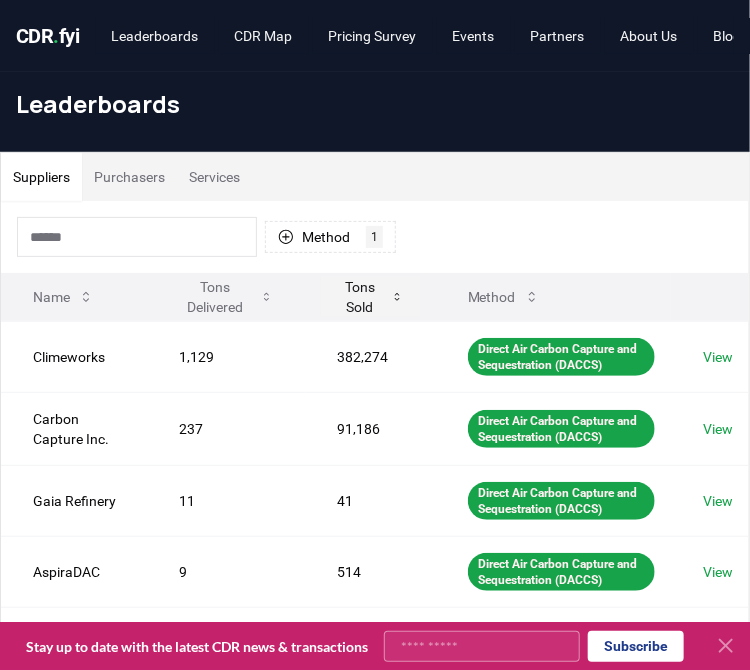 click on "Tons Sold" at bounding box center (370, 297) 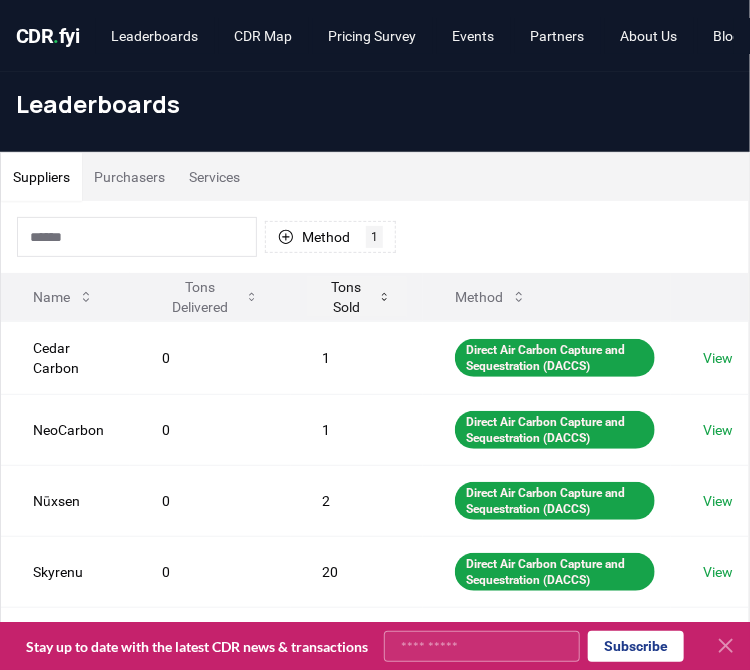 click on "Tons Sold" at bounding box center [357, 297] 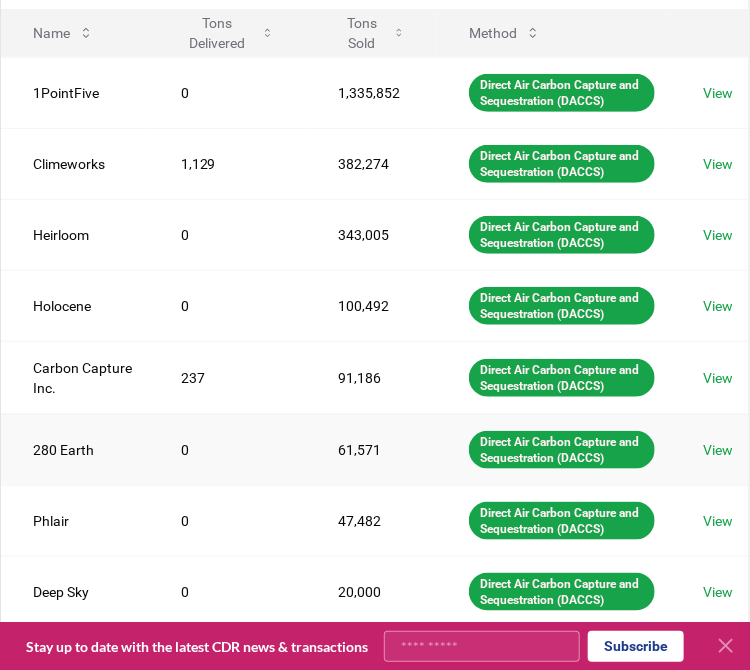 scroll, scrollTop: 300, scrollLeft: 0, axis: vertical 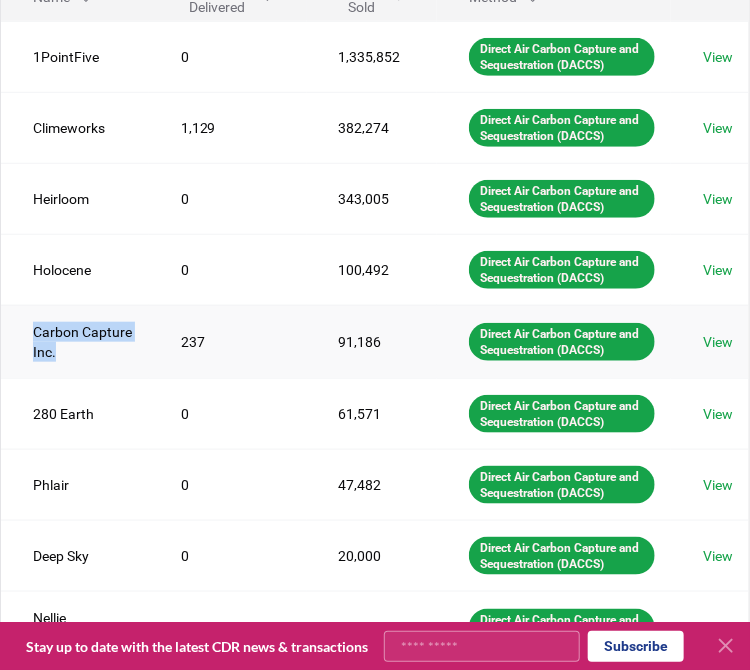 drag, startPoint x: 30, startPoint y: 334, endPoint x: 123, endPoint y: 350, distance: 94.36631 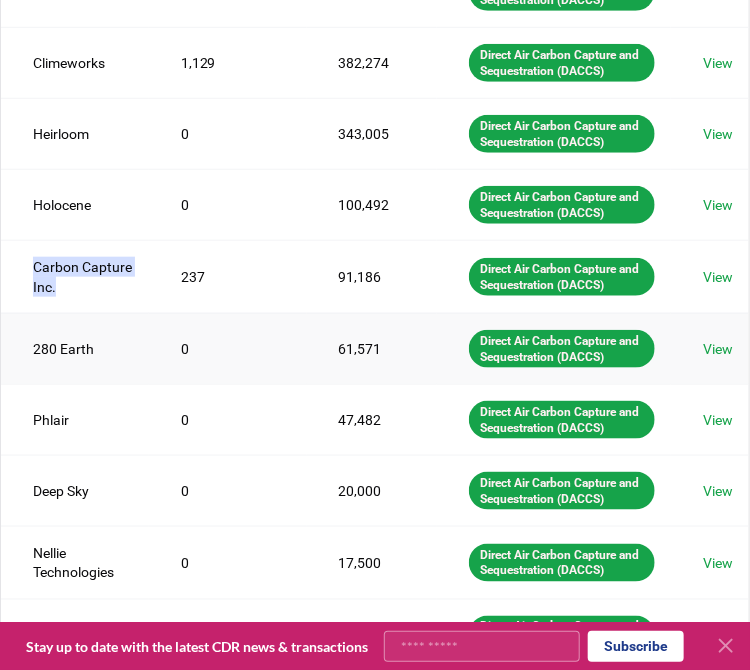 scroll, scrollTop: 400, scrollLeft: 0, axis: vertical 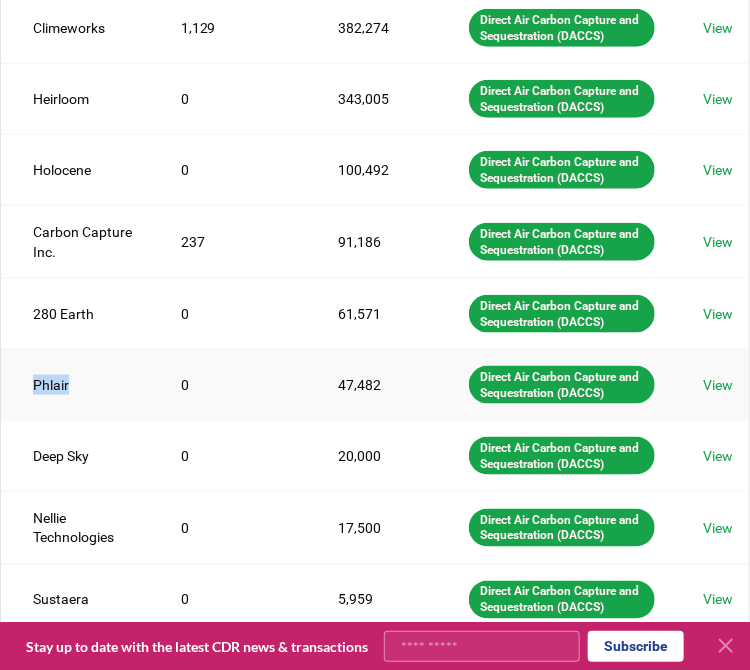 drag, startPoint x: 32, startPoint y: 383, endPoint x: 76, endPoint y: 387, distance: 44.181442 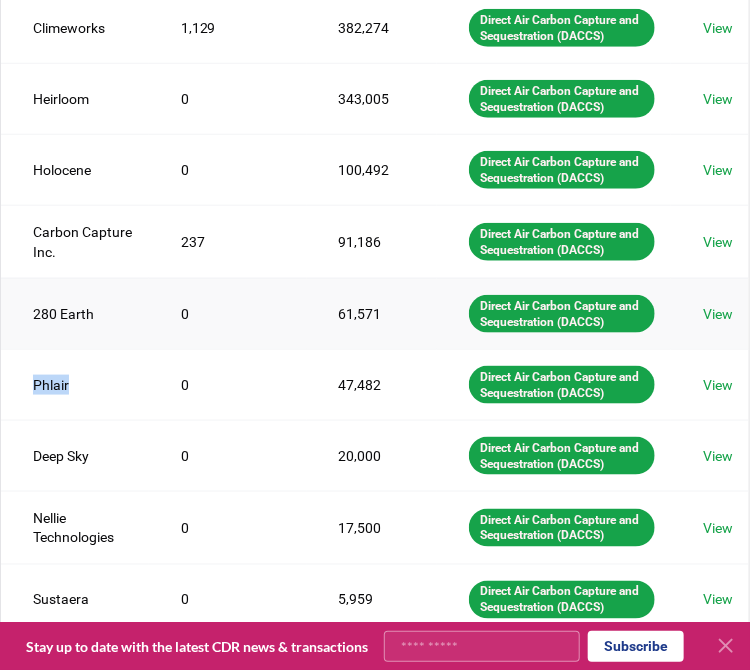 copy on "Phlair" 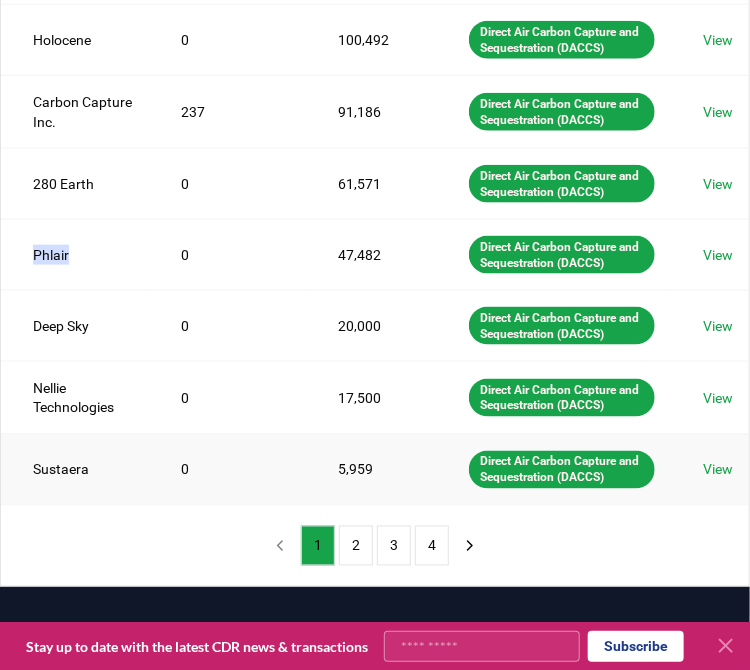 scroll, scrollTop: 600, scrollLeft: 0, axis: vertical 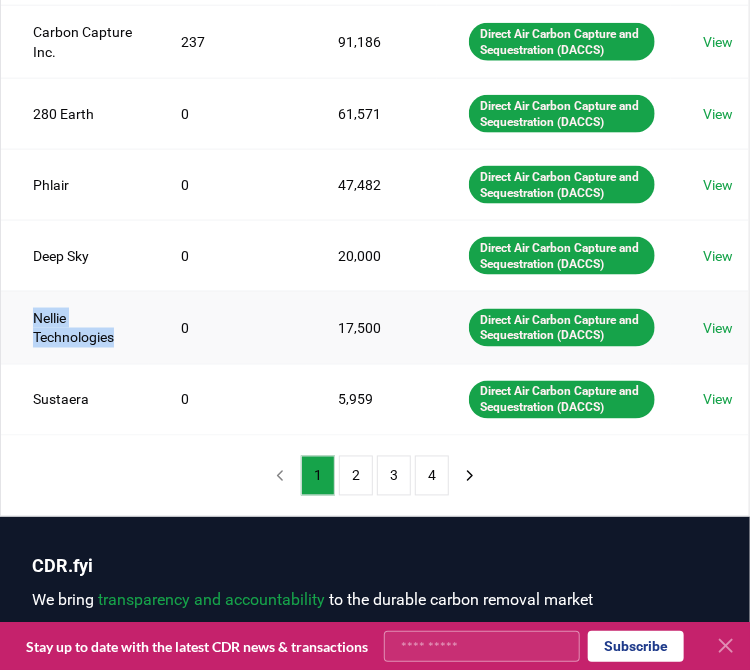 drag, startPoint x: 31, startPoint y: 311, endPoint x: 122, endPoint y: 337, distance: 94.641426 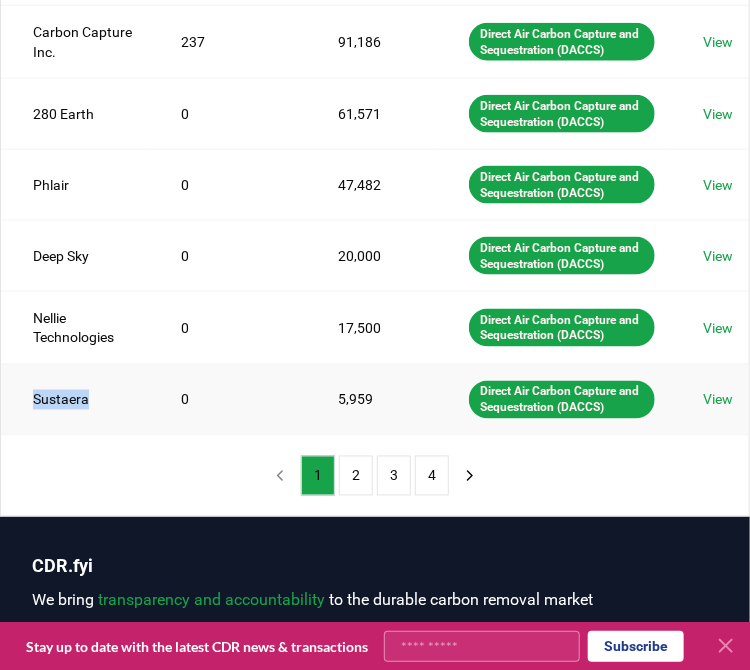 drag, startPoint x: 23, startPoint y: 395, endPoint x: 103, endPoint y: 395, distance: 80 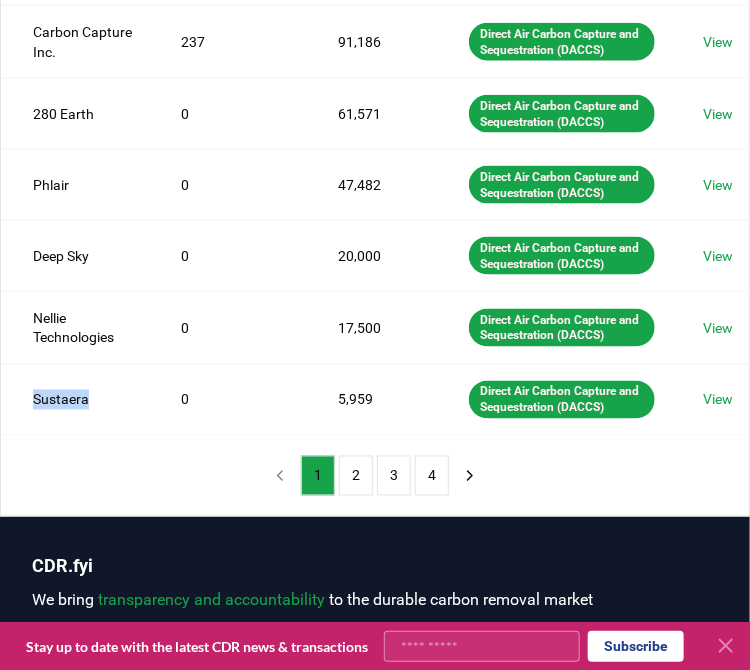 copy on "Sustaera" 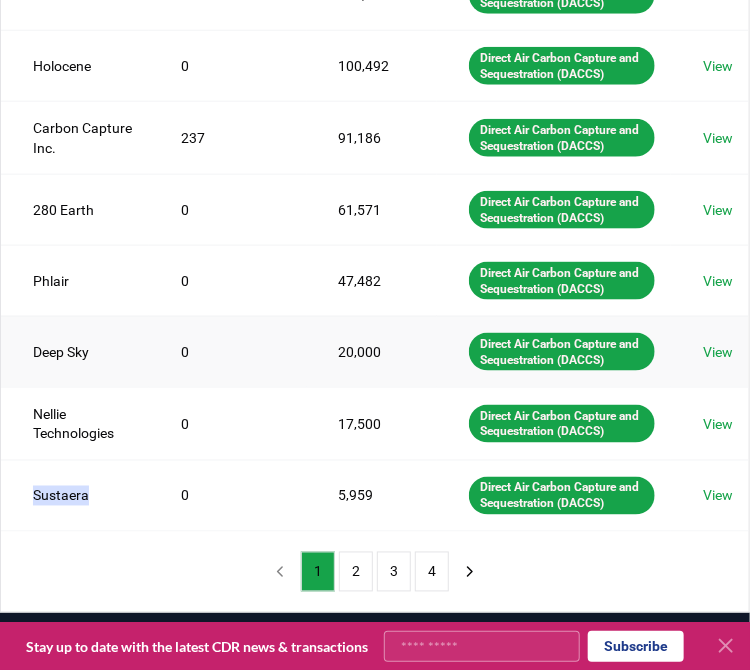 scroll, scrollTop: 800, scrollLeft: 0, axis: vertical 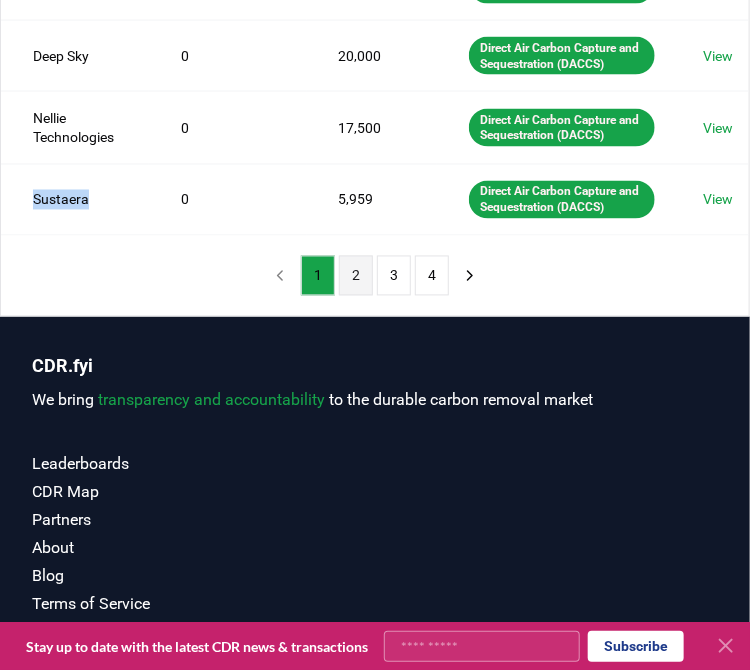 click on "2" at bounding box center (356, 276) 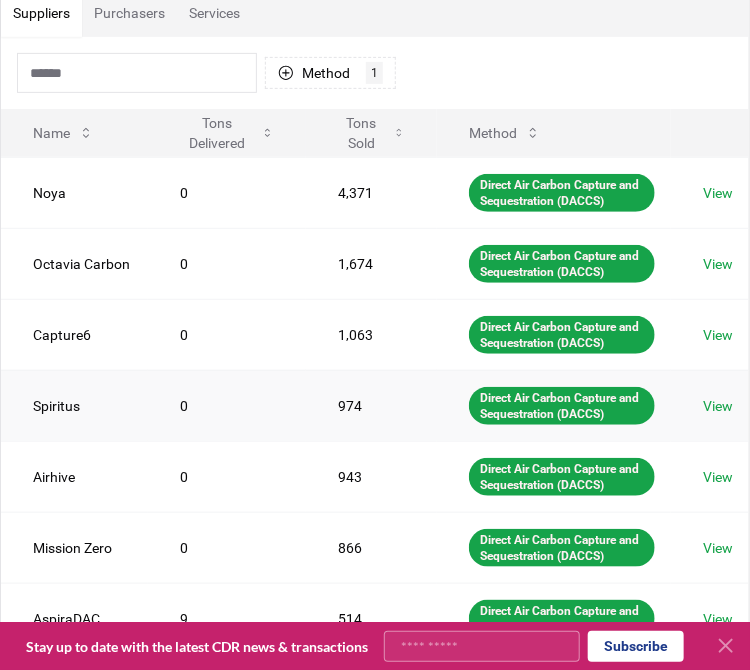 scroll, scrollTop: 200, scrollLeft: 0, axis: vertical 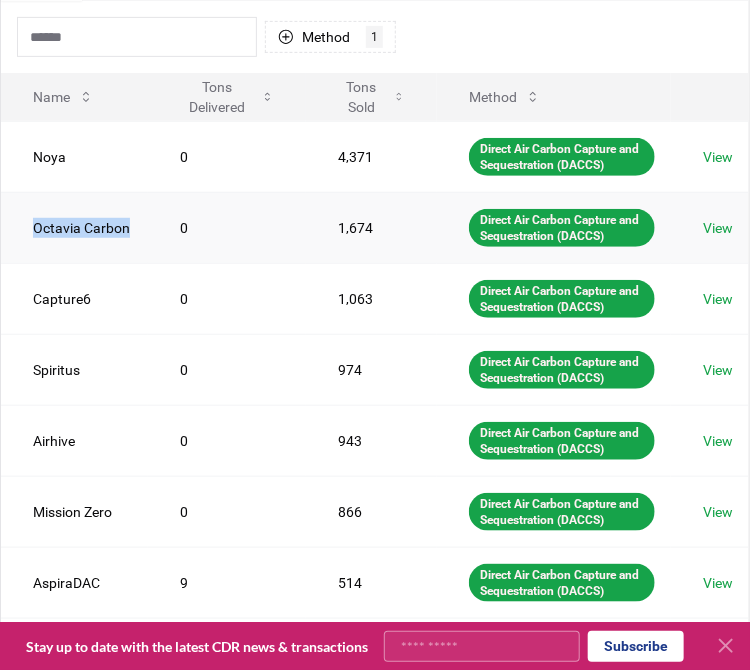 drag, startPoint x: 34, startPoint y: 226, endPoint x: 140, endPoint y: 227, distance: 106.004715 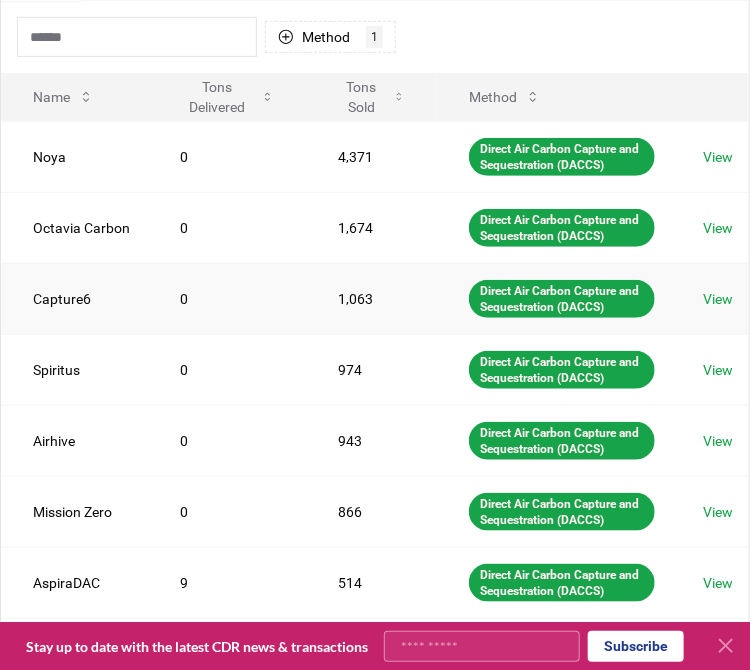 click on "Capture6" at bounding box center (74, 298) 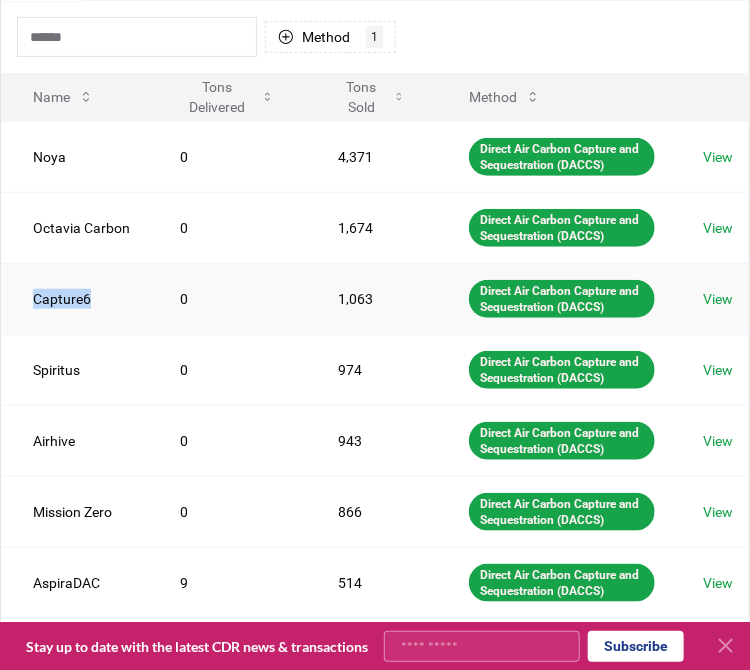 drag, startPoint x: 28, startPoint y: 293, endPoint x: 103, endPoint y: 307, distance: 76.29548 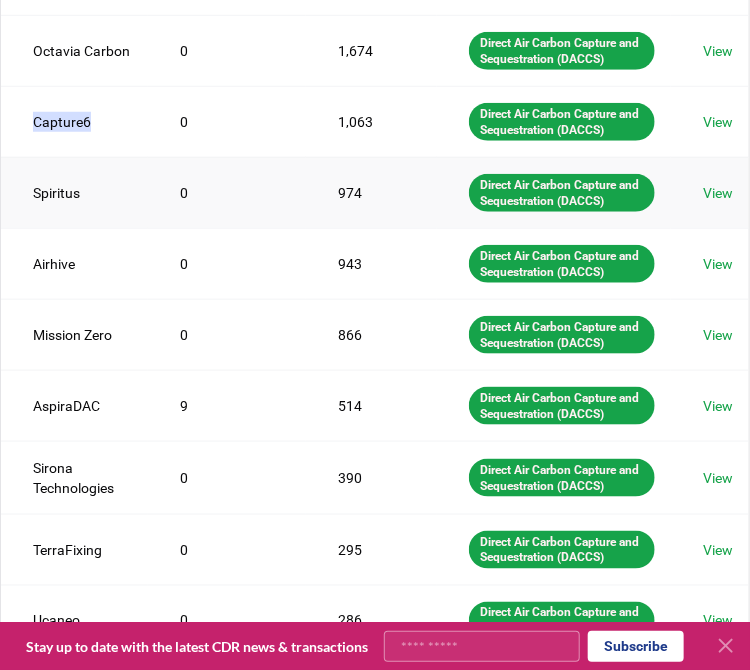 scroll, scrollTop: 400, scrollLeft: 0, axis: vertical 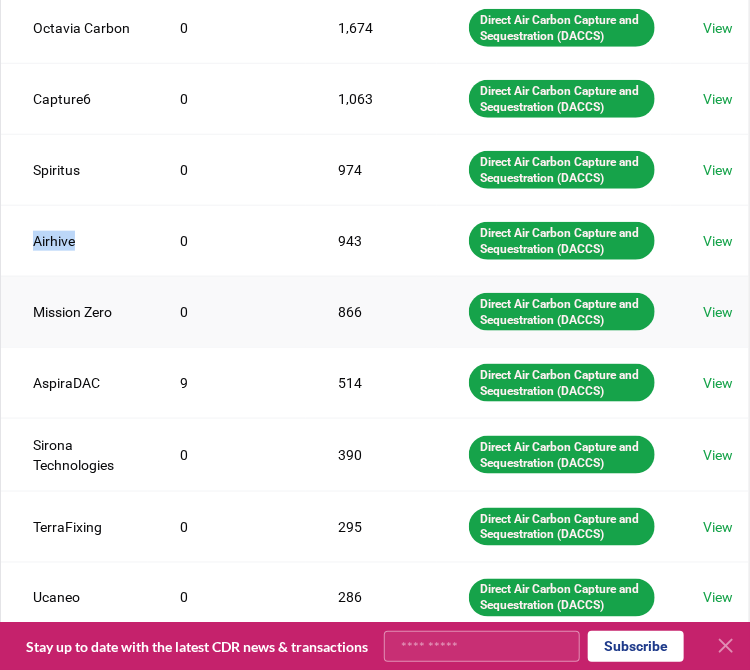 drag, startPoint x: 36, startPoint y: 242, endPoint x: 344, endPoint y: 296, distance: 312.69794 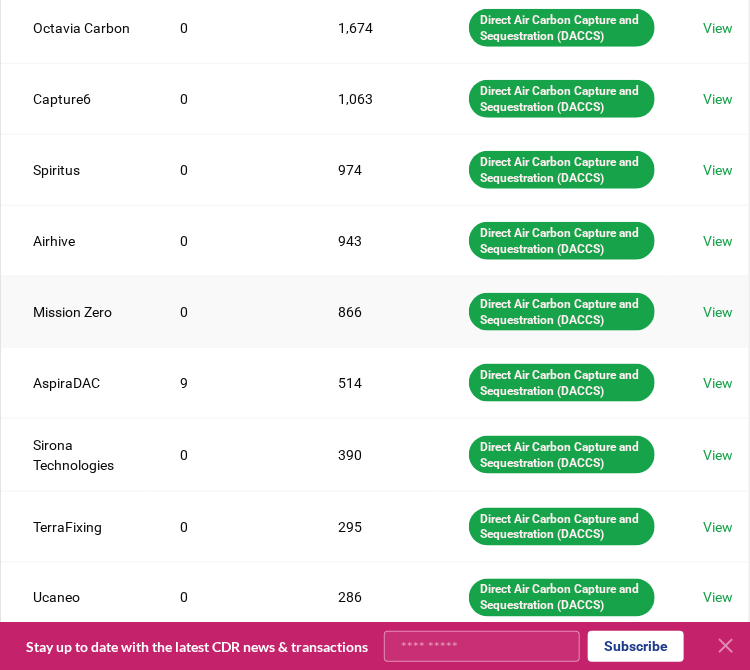 click on "Mission Zero" at bounding box center (74, 311) 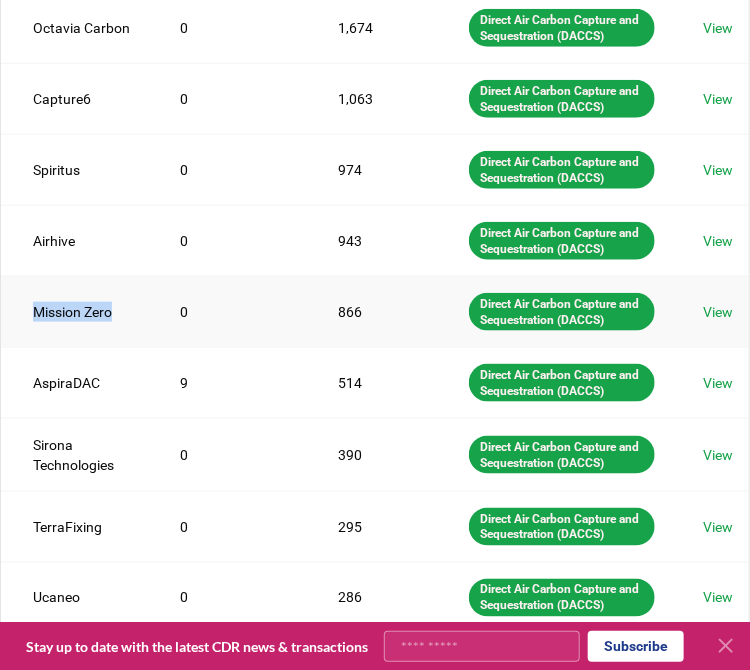 drag, startPoint x: 33, startPoint y: 313, endPoint x: 124, endPoint y: 318, distance: 91.13726 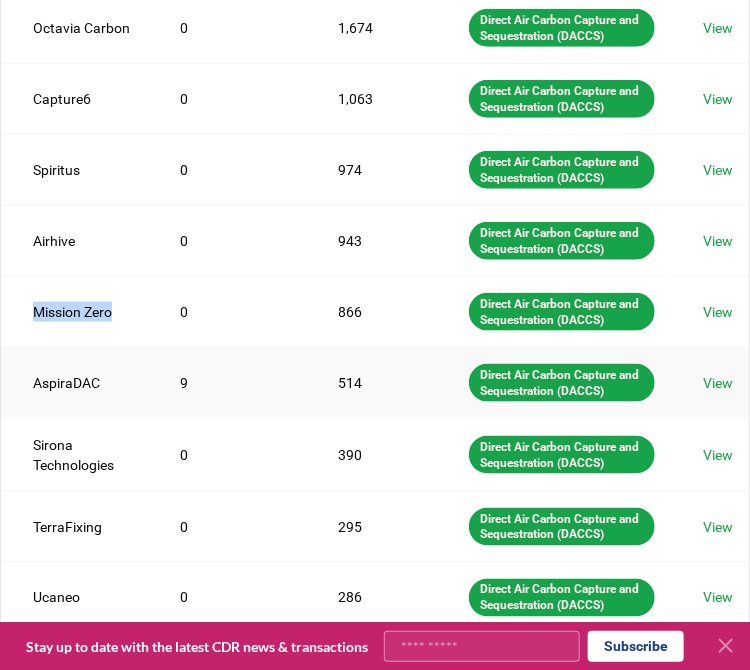 copy on "Mission Zero" 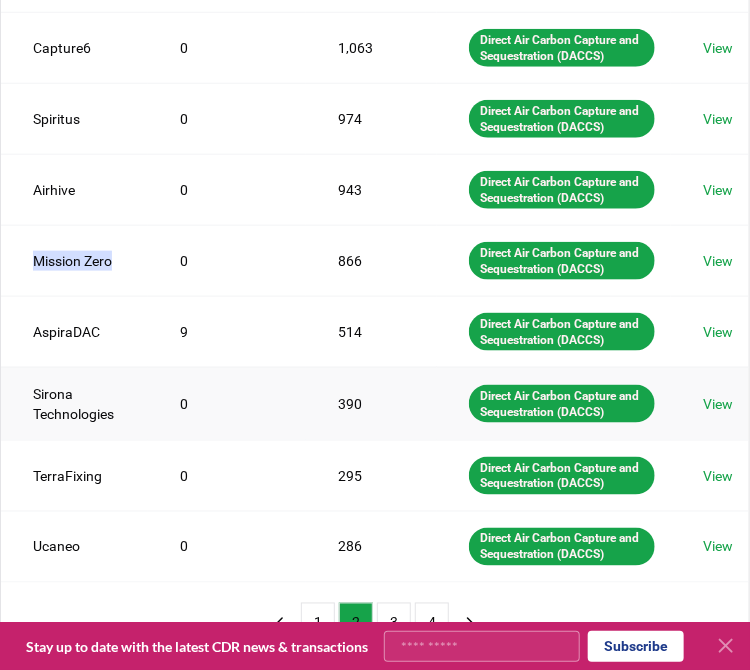 scroll, scrollTop: 500, scrollLeft: 0, axis: vertical 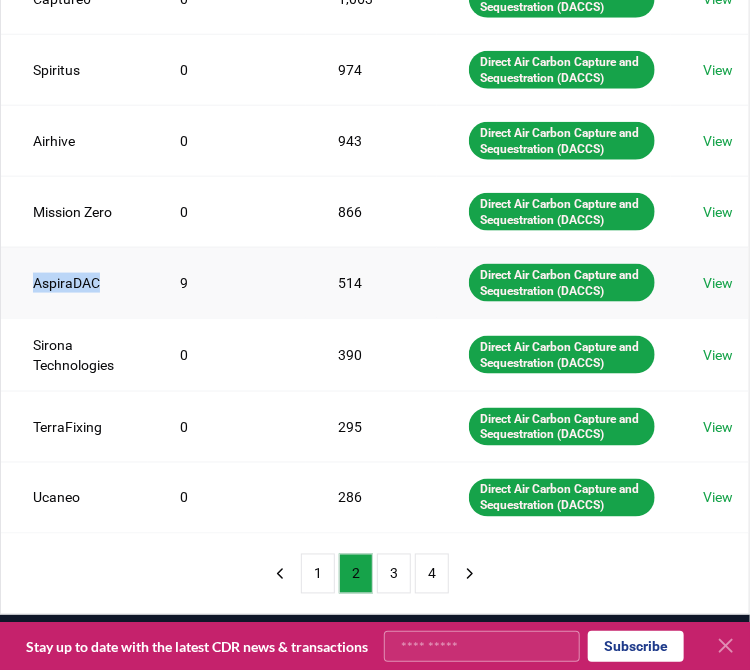 drag, startPoint x: 27, startPoint y: 276, endPoint x: 134, endPoint y: 291, distance: 108.04629 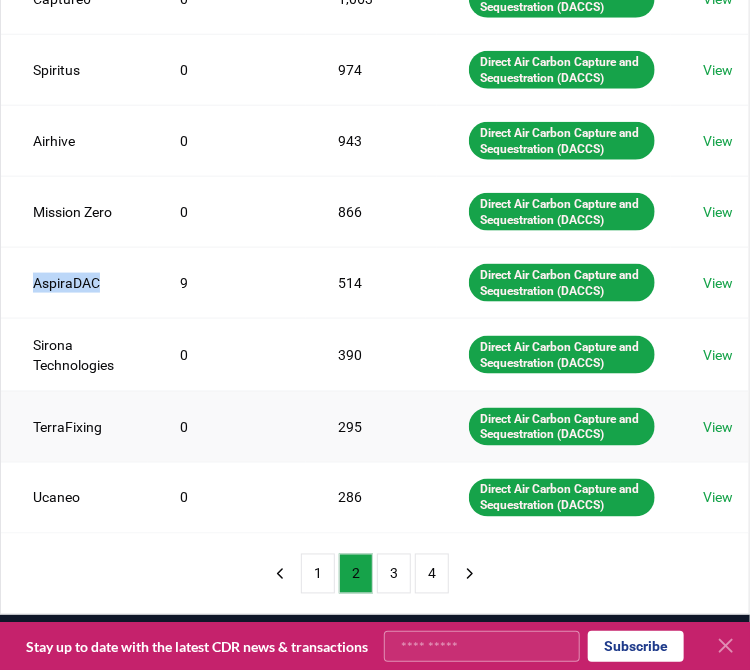 copy on "AspiraDAC" 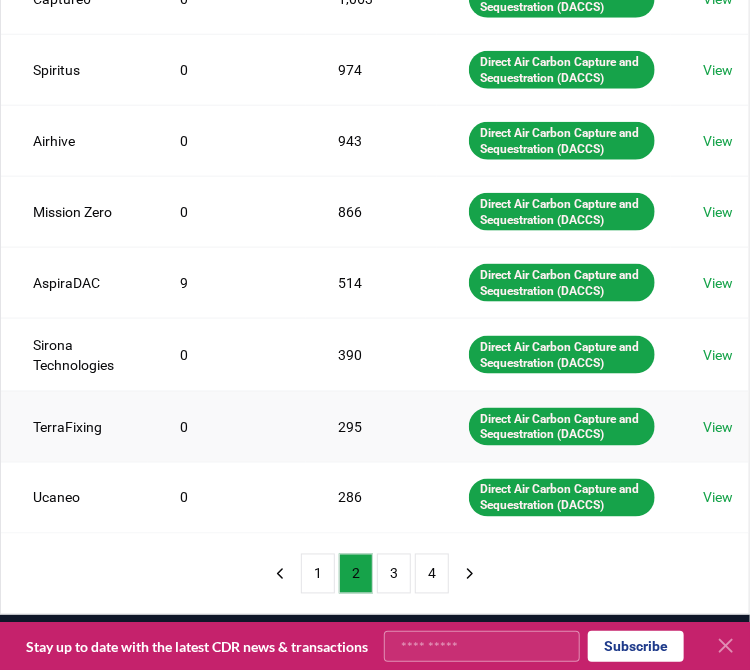 drag, startPoint x: 154, startPoint y: 411, endPoint x: 104, endPoint y: 398, distance: 51.662365 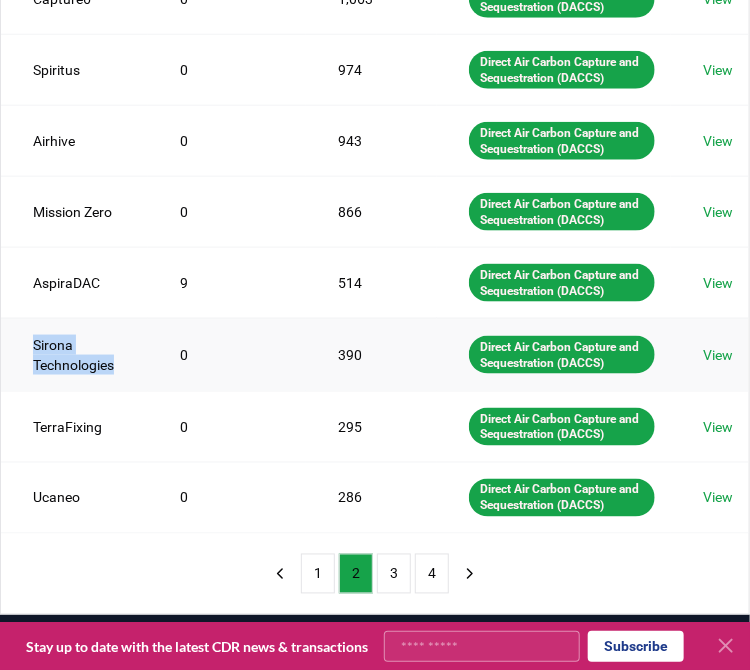 drag, startPoint x: 25, startPoint y: 335, endPoint x: 118, endPoint y: 370, distance: 99.368004 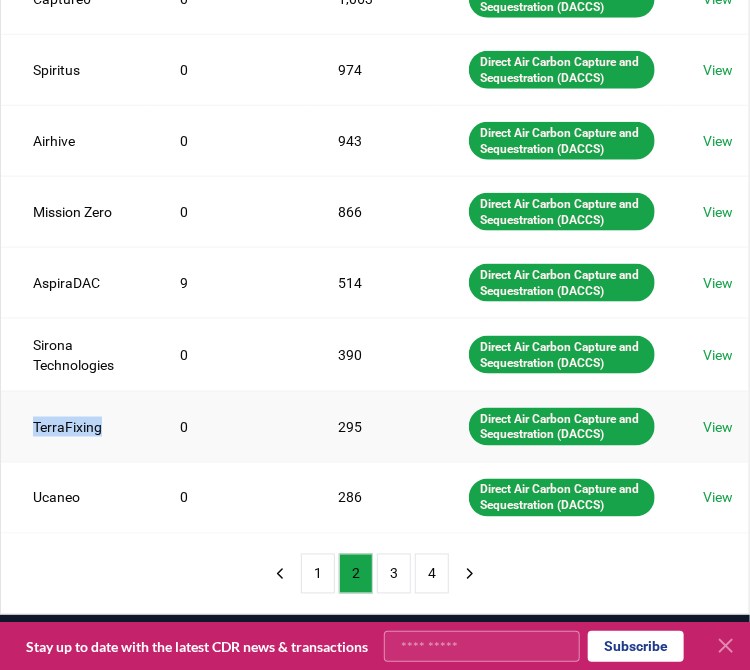 drag, startPoint x: 29, startPoint y: 416, endPoint x: 104, endPoint y: 428, distance: 75.95393 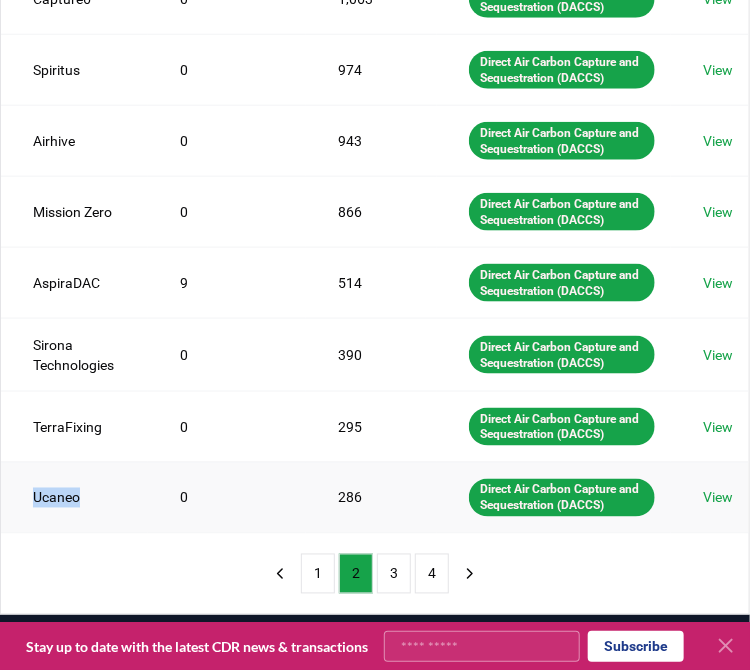 drag, startPoint x: 5, startPoint y: 491, endPoint x: 116, endPoint y: 496, distance: 111.11256 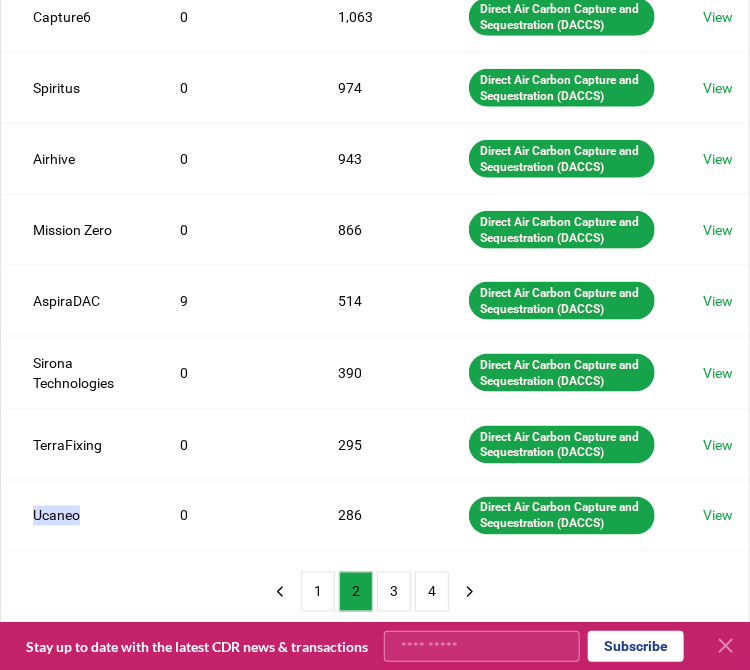 scroll, scrollTop: 495, scrollLeft: 0, axis: vertical 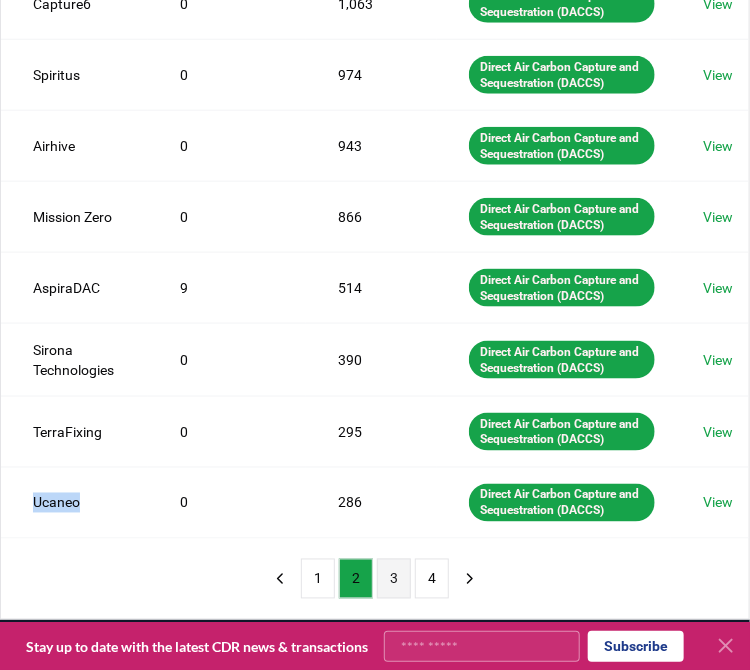 click on "3" at bounding box center (394, 579) 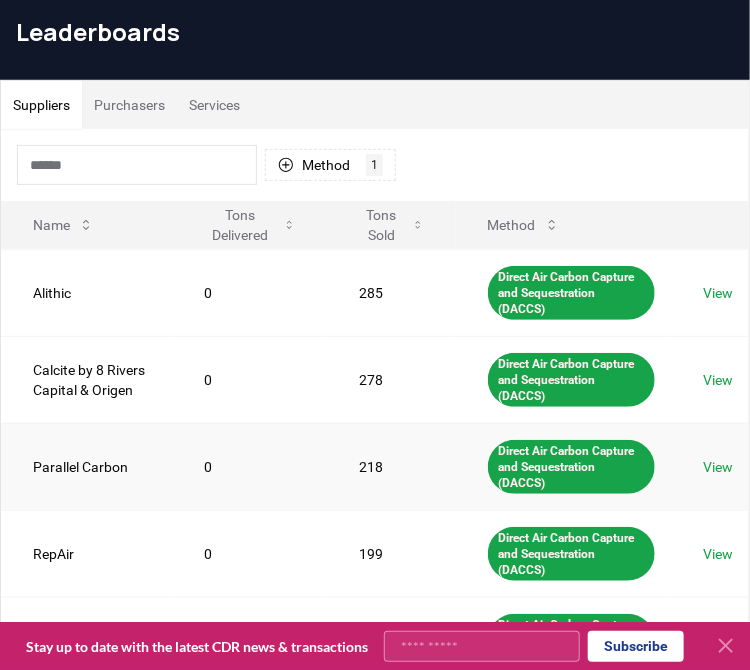 scroll, scrollTop: 200, scrollLeft: 0, axis: vertical 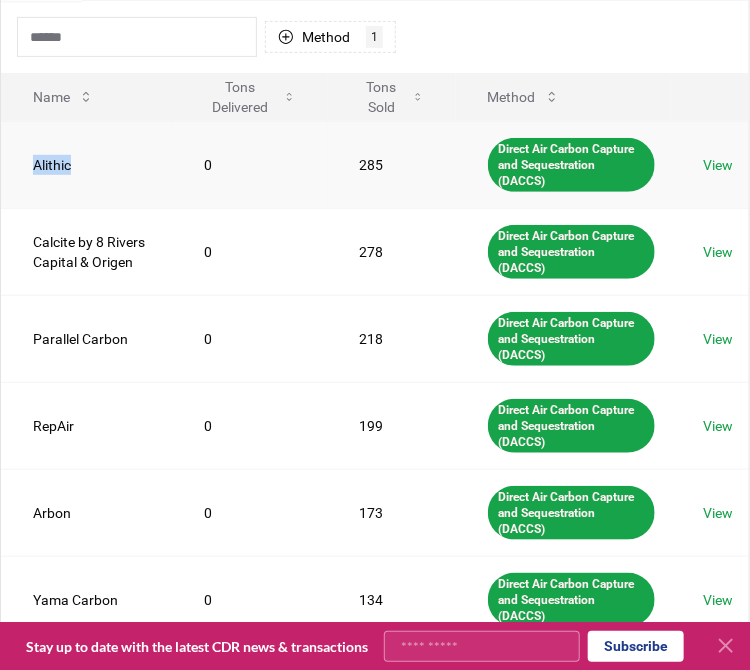 drag, startPoint x: 24, startPoint y: 167, endPoint x: 132, endPoint y: 174, distance: 108.226616 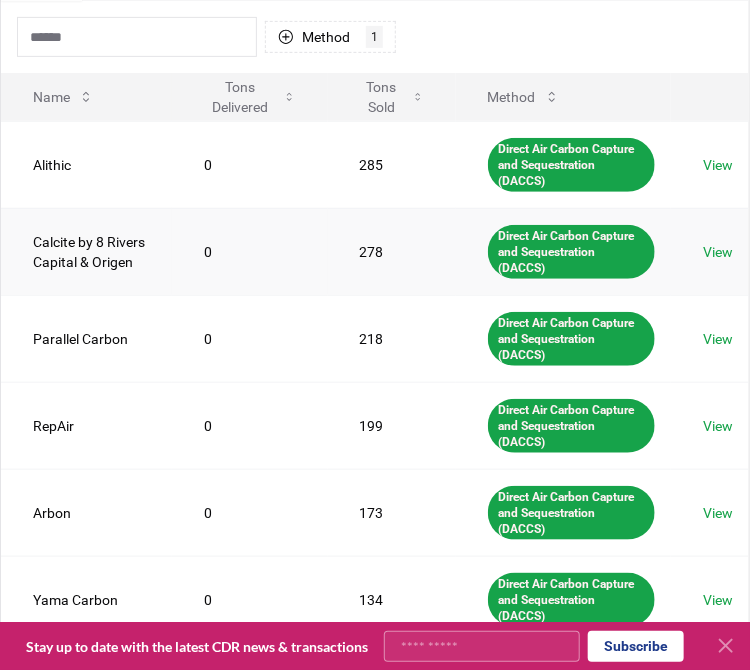 click on "Calcite by 8 Rivers Capital & Origen" at bounding box center (86, 251) 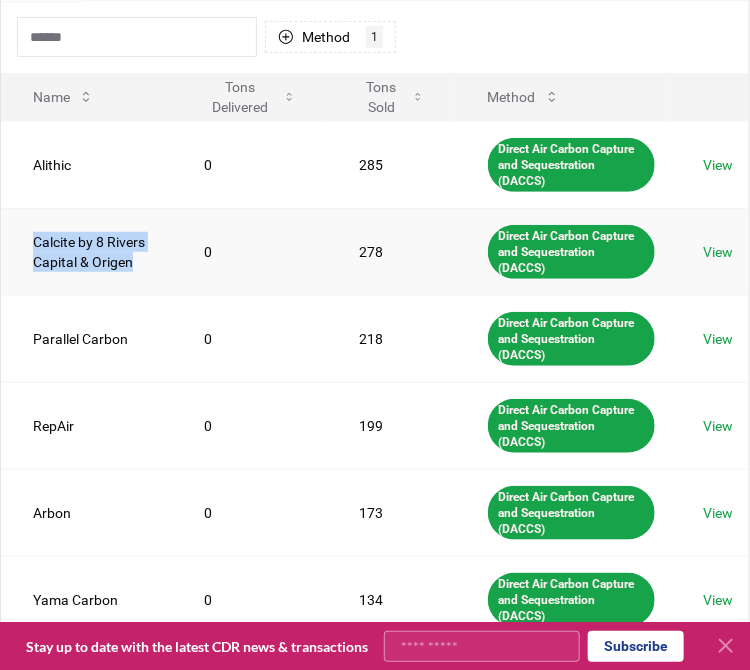 drag, startPoint x: 31, startPoint y: 237, endPoint x: 158, endPoint y: 255, distance: 128.26924 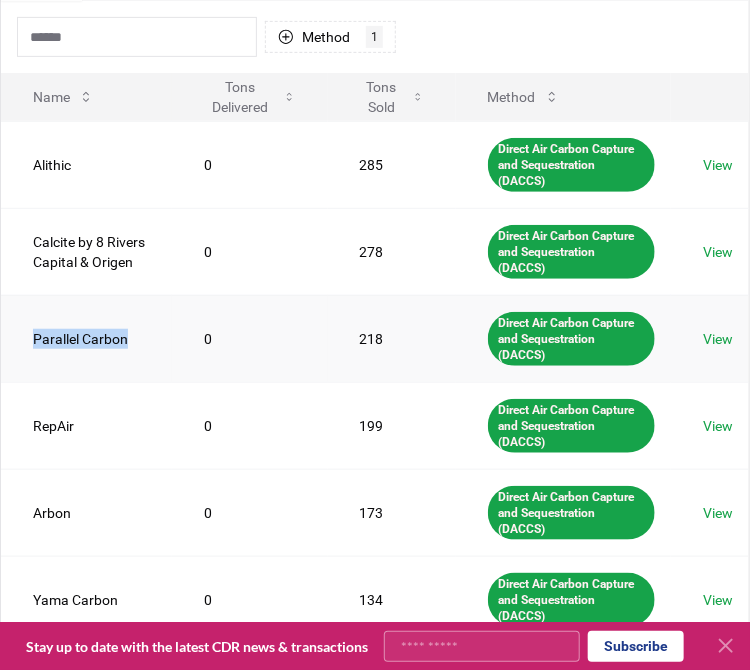 drag, startPoint x: 28, startPoint y: 339, endPoint x: 132, endPoint y: 340, distance: 104.00481 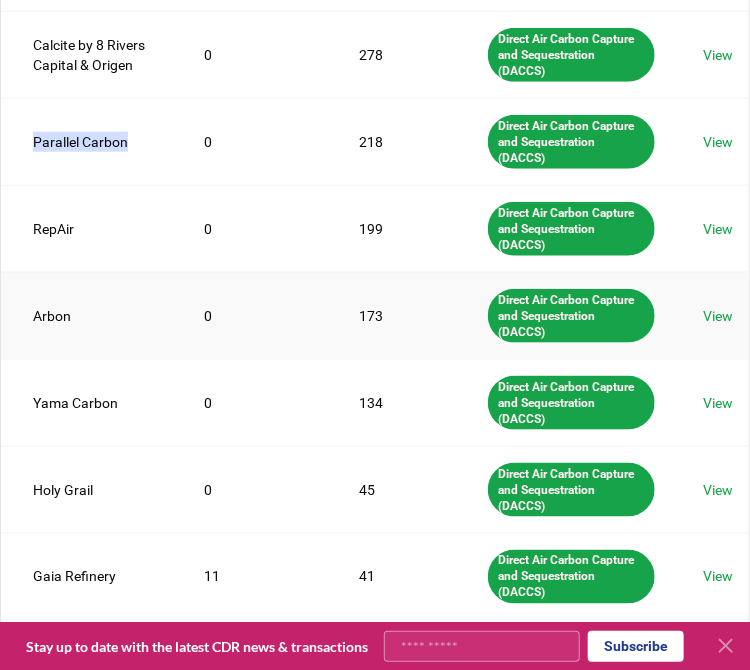 scroll, scrollTop: 400, scrollLeft: 0, axis: vertical 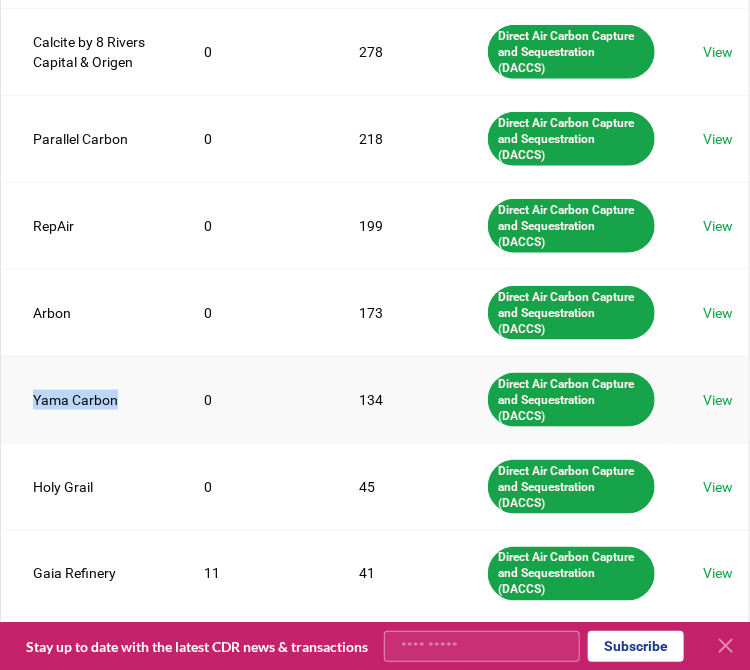 drag, startPoint x: 40, startPoint y: 394, endPoint x: 131, endPoint y: 395, distance: 91.00549 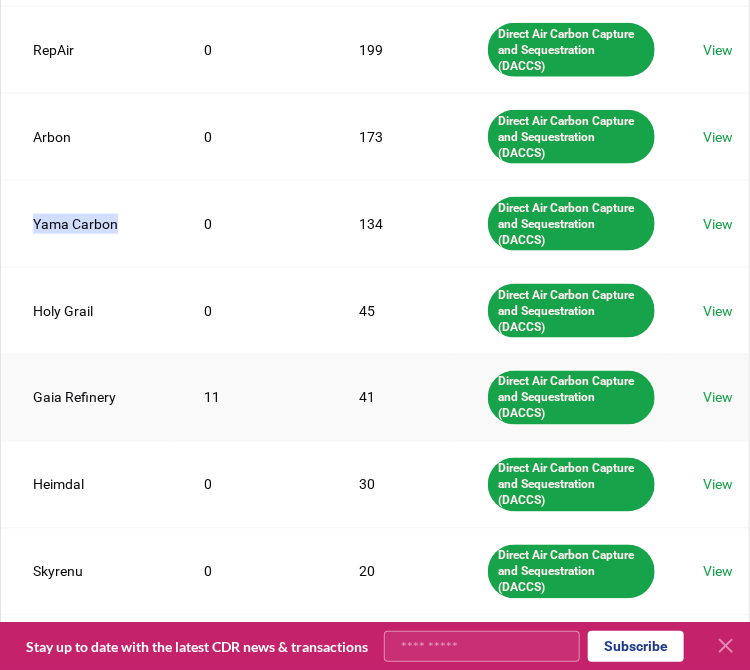scroll, scrollTop: 600, scrollLeft: 0, axis: vertical 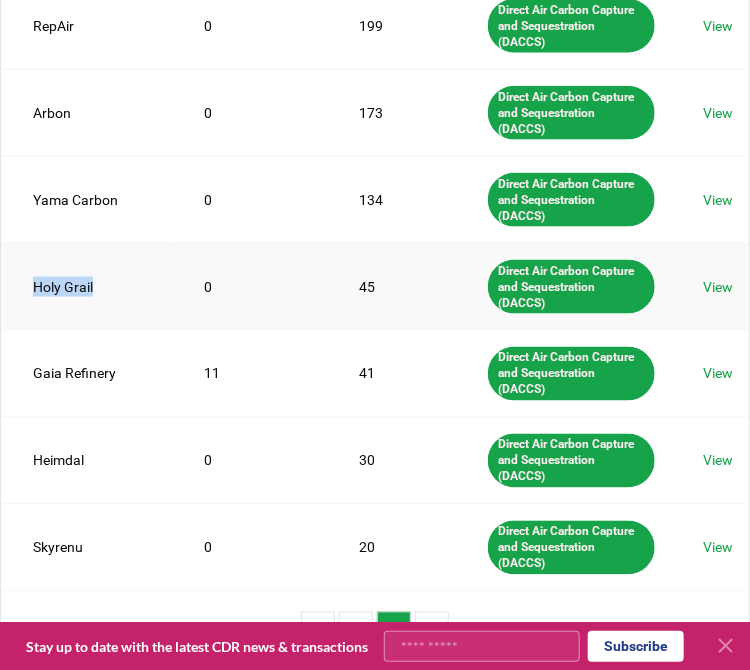 drag, startPoint x: 31, startPoint y: 286, endPoint x: 100, endPoint y: 285, distance: 69.00725 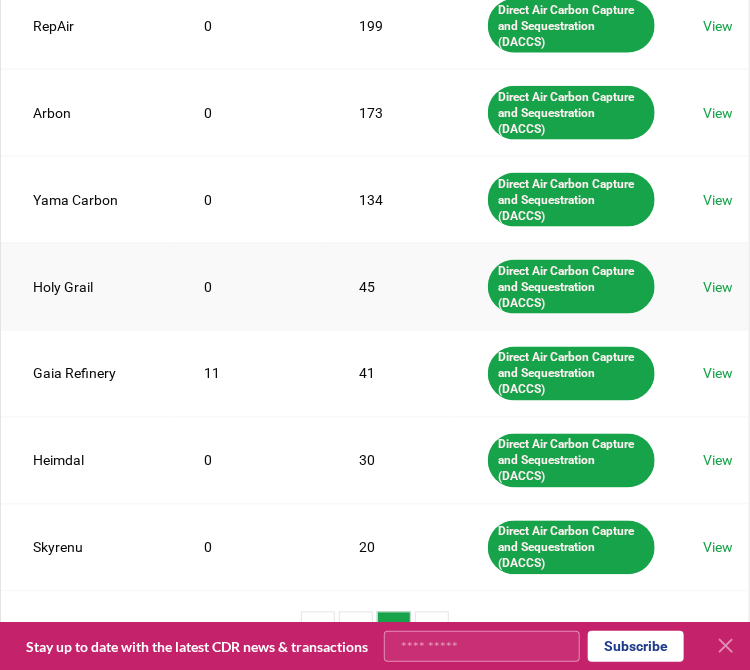 drag, startPoint x: 258, startPoint y: 311, endPoint x: 185, endPoint y: 337, distance: 77.491936 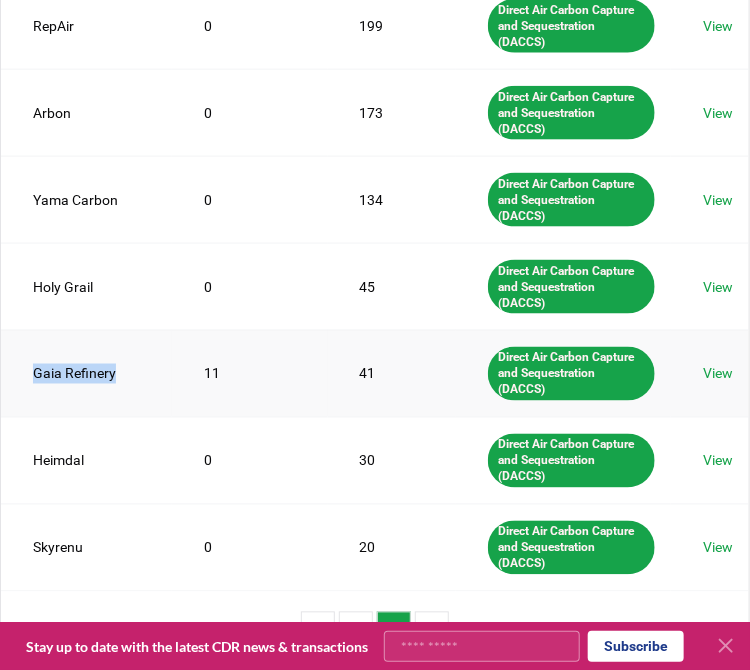 drag, startPoint x: 144, startPoint y: 373, endPoint x: 19, endPoint y: 372, distance: 125.004 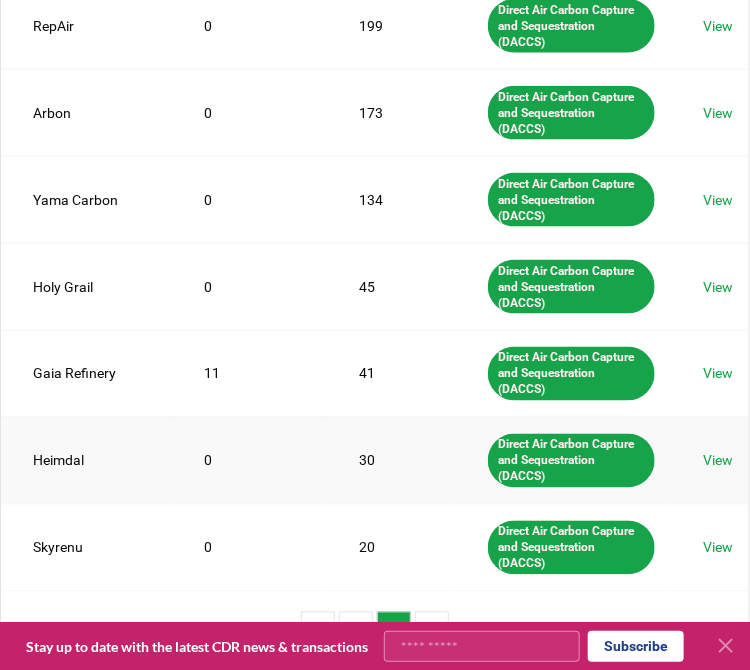 click on "0" at bounding box center [249, 460] 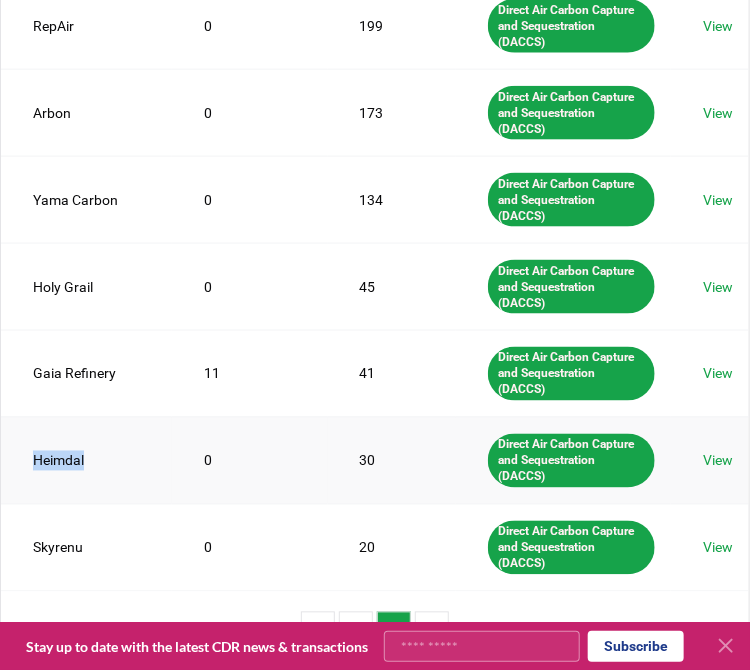drag, startPoint x: 112, startPoint y: 461, endPoint x: 26, endPoint y: 460, distance: 86.00581 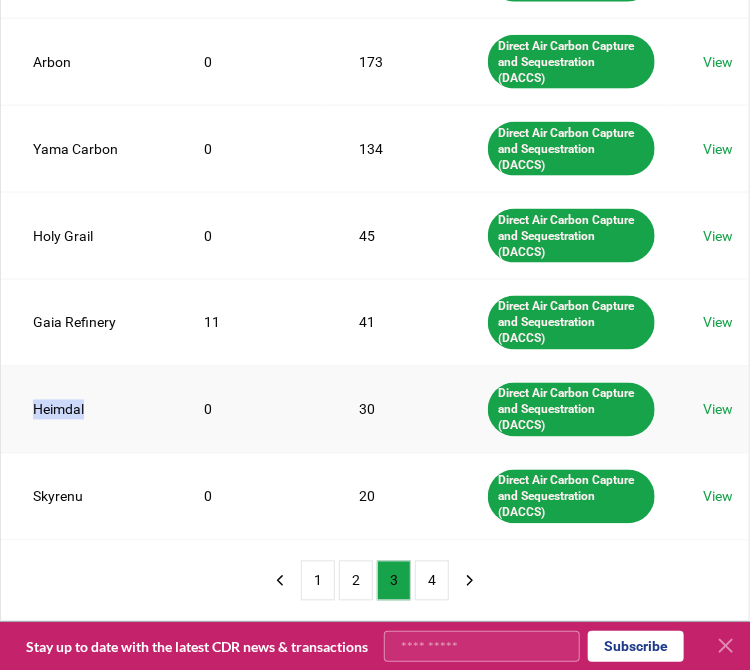scroll, scrollTop: 700, scrollLeft: 0, axis: vertical 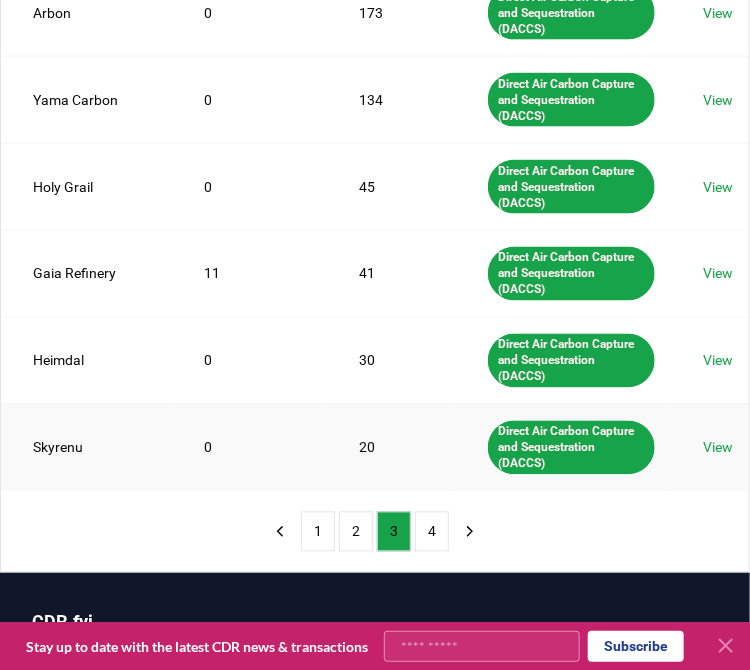 click on "Skyrenu" at bounding box center (86, 447) 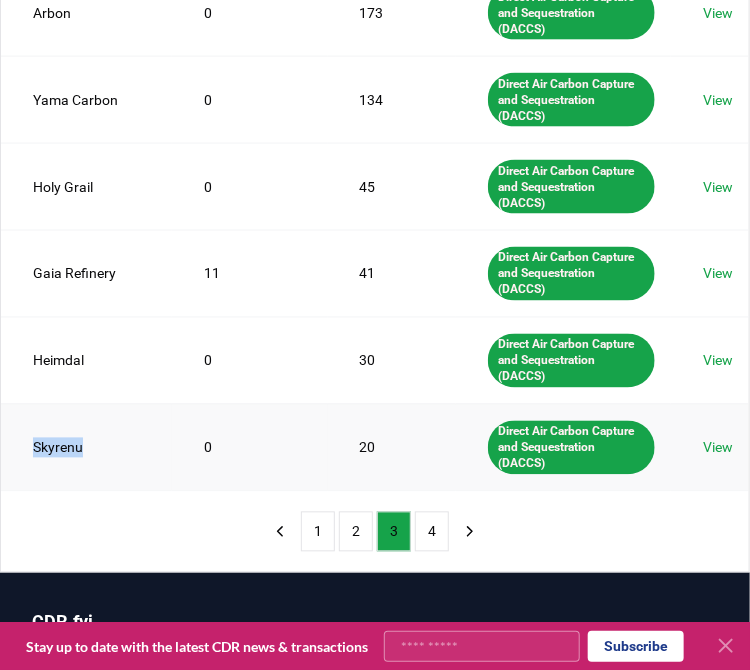 drag, startPoint x: 116, startPoint y: 444, endPoint x: 12, endPoint y: 444, distance: 104 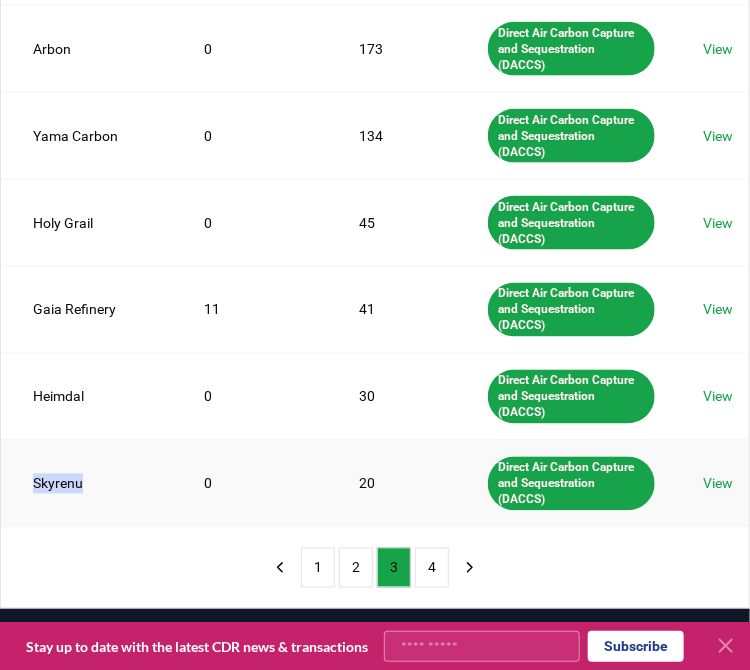 scroll, scrollTop: 700, scrollLeft: 0, axis: vertical 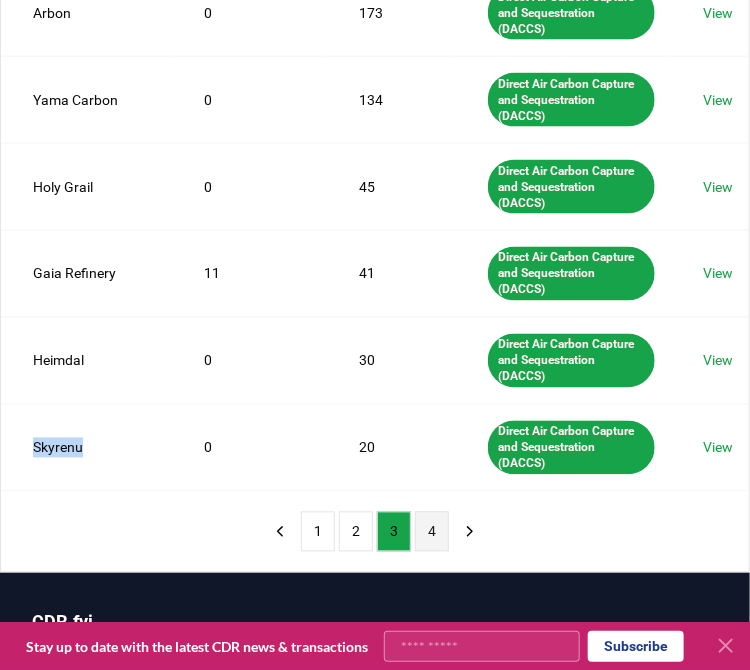click on "4" at bounding box center [432, 532] 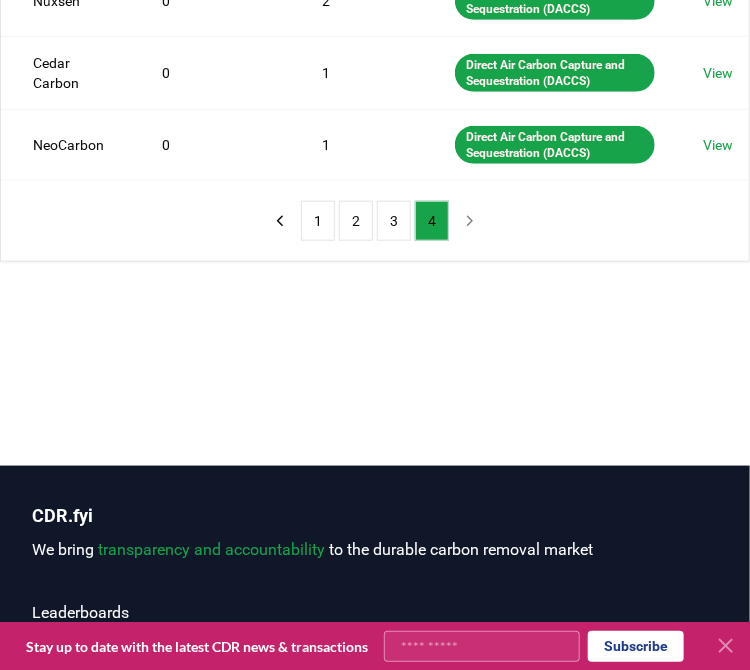 scroll, scrollTop: 200, scrollLeft: 0, axis: vertical 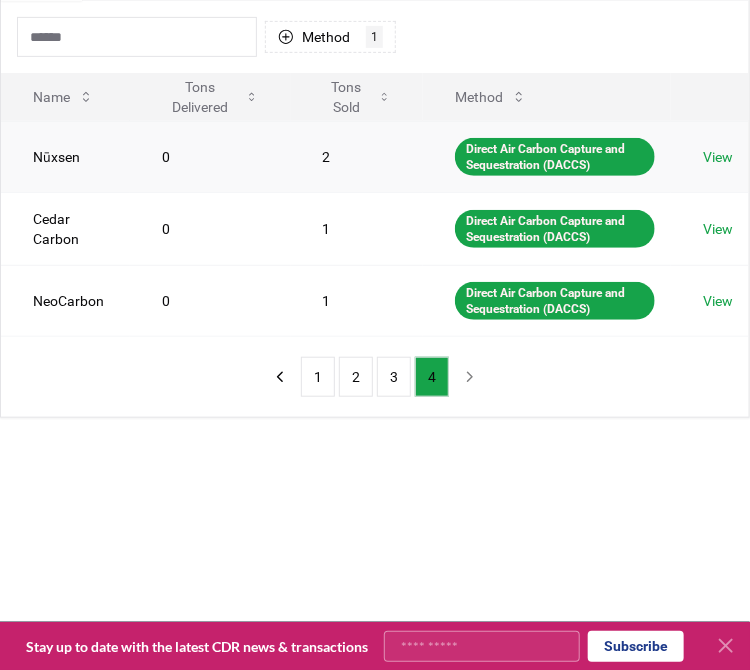 drag, startPoint x: 111, startPoint y: 165, endPoint x: 96, endPoint y: 160, distance: 15.811388 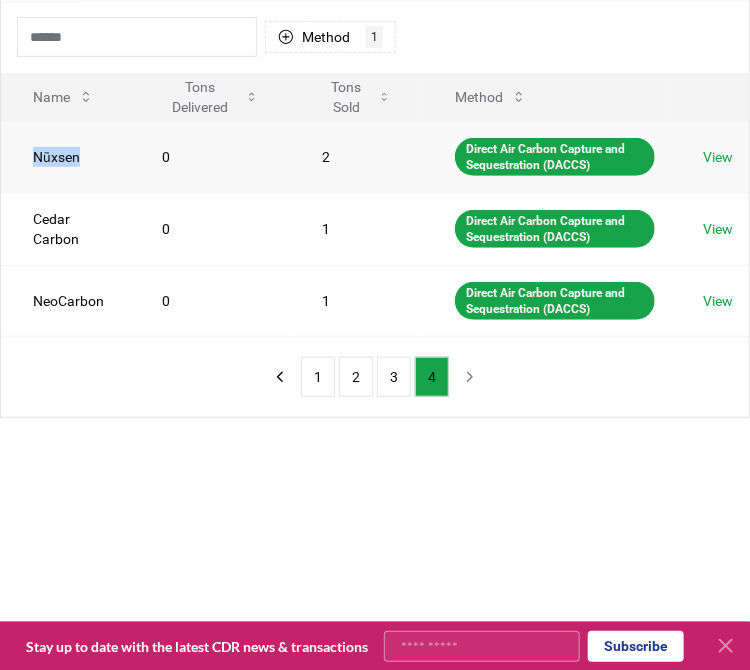 drag, startPoint x: 96, startPoint y: 160, endPoint x: 0, endPoint y: 161, distance: 96.00521 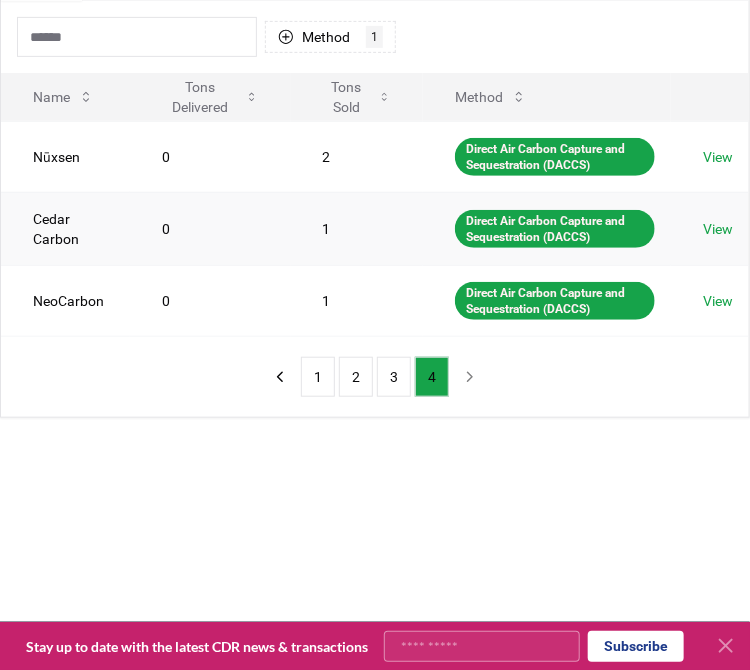 click on "0" at bounding box center [210, 228] 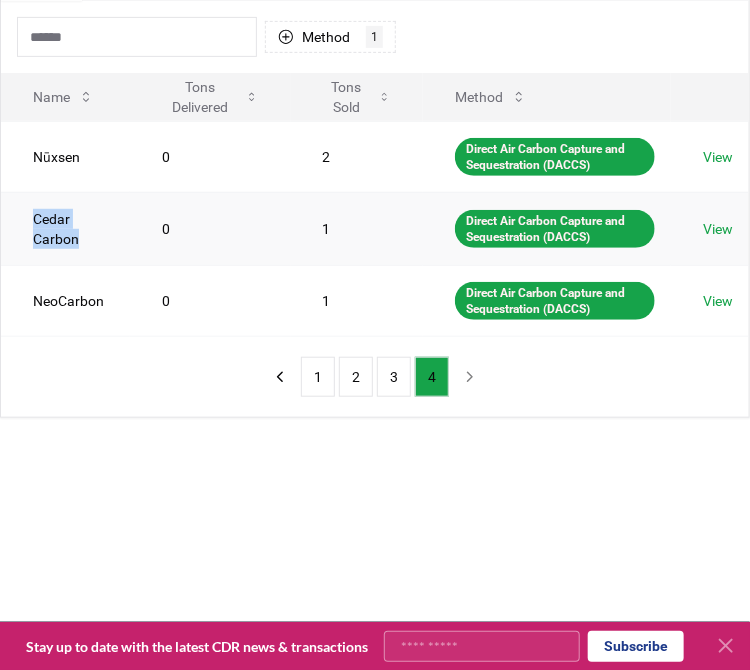 drag, startPoint x: 88, startPoint y: 238, endPoint x: 3, endPoint y: 204, distance: 91.5478 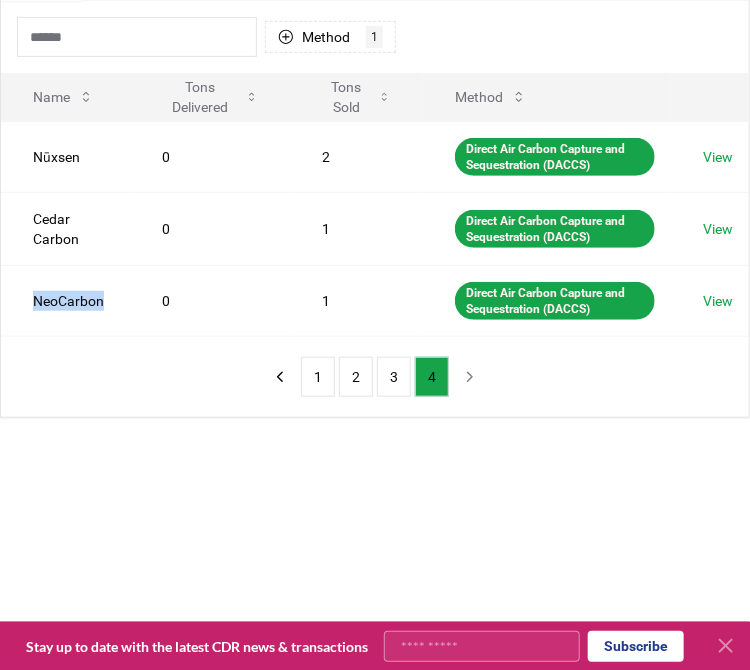 drag, startPoint x: 111, startPoint y: 299, endPoint x: 253, endPoint y: 372, distance: 159.66527 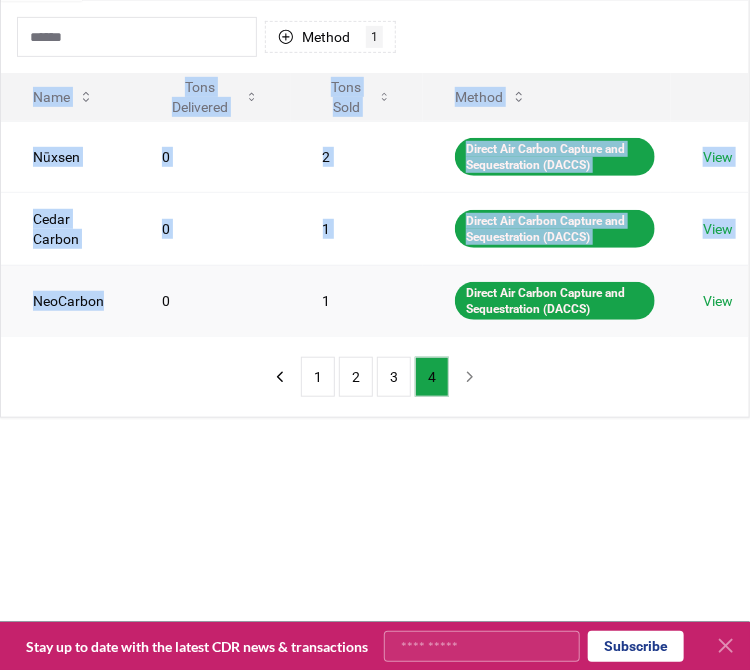 click on "NeoCarbon" at bounding box center [65, 300] 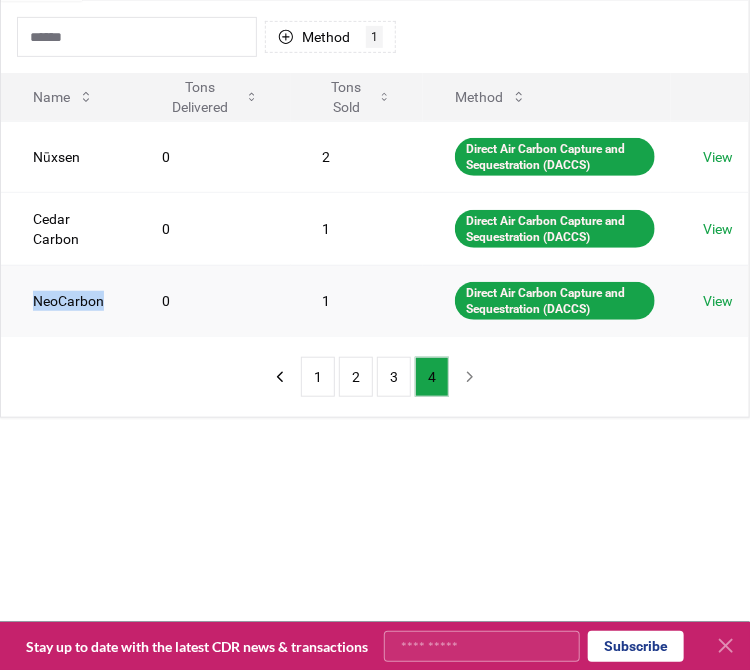 drag, startPoint x: 116, startPoint y: 304, endPoint x: 12, endPoint y: 300, distance: 104.0769 